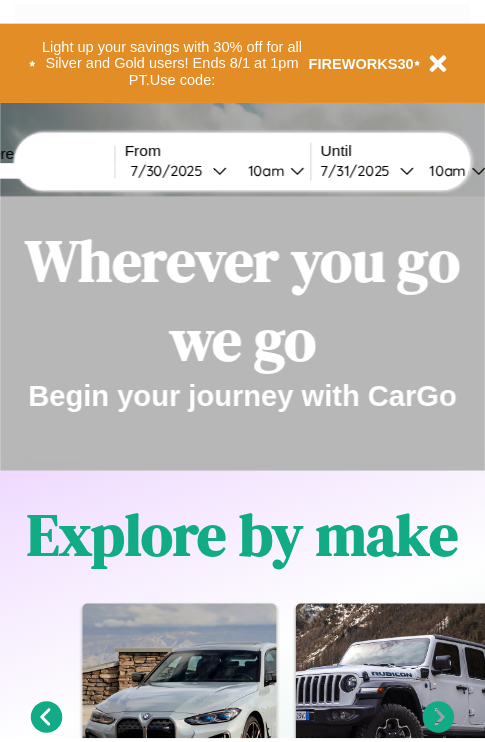 scroll, scrollTop: 0, scrollLeft: 0, axis: both 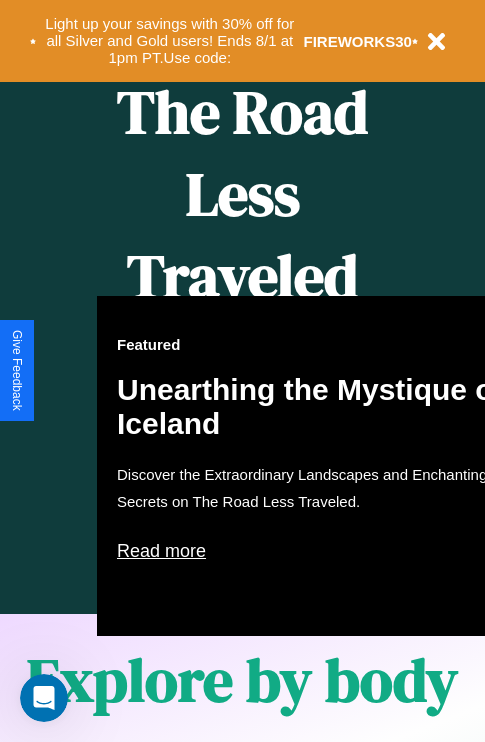 click on "Featured Unearthing the Mystique of Iceland Discover the Extraordinary Landscapes and Enchanting Secrets on The Road Less Traveled. Read more" at bounding box center [317, 466] 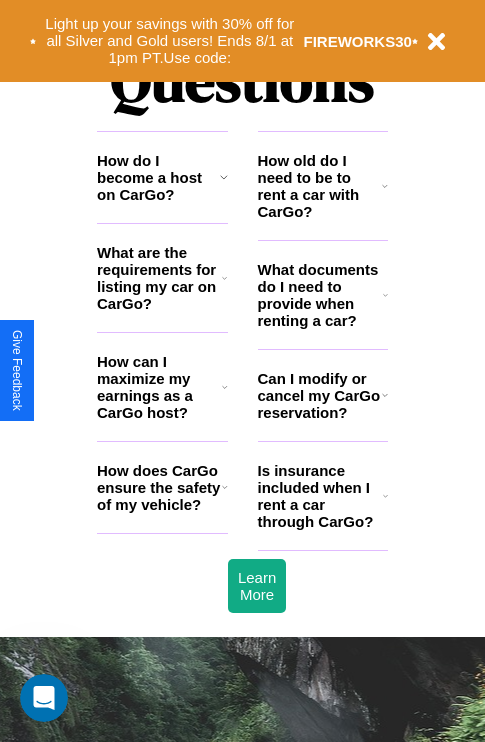 scroll, scrollTop: 2423, scrollLeft: 0, axis: vertical 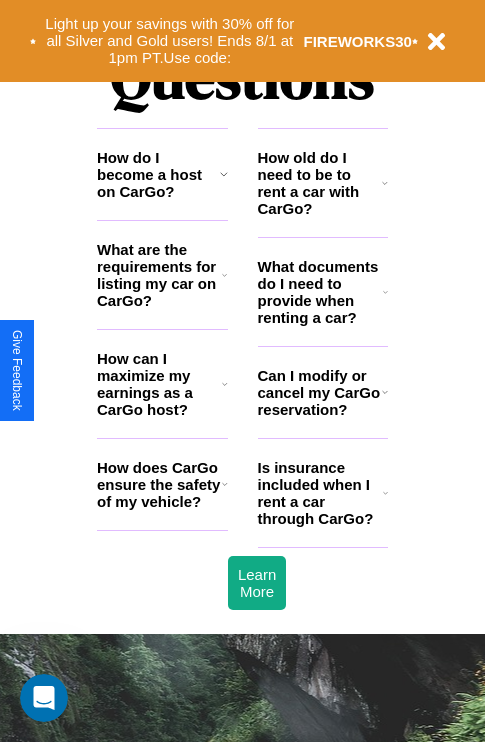 click on "Can I modify or cancel my CarGo reservation?" at bounding box center [320, 392] 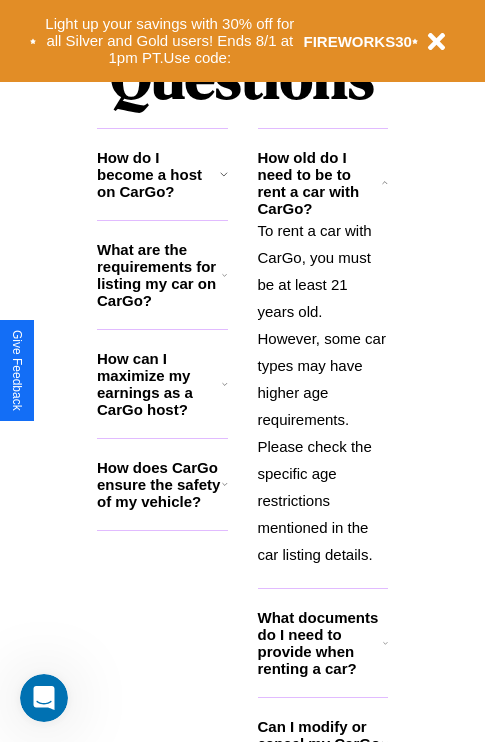 click 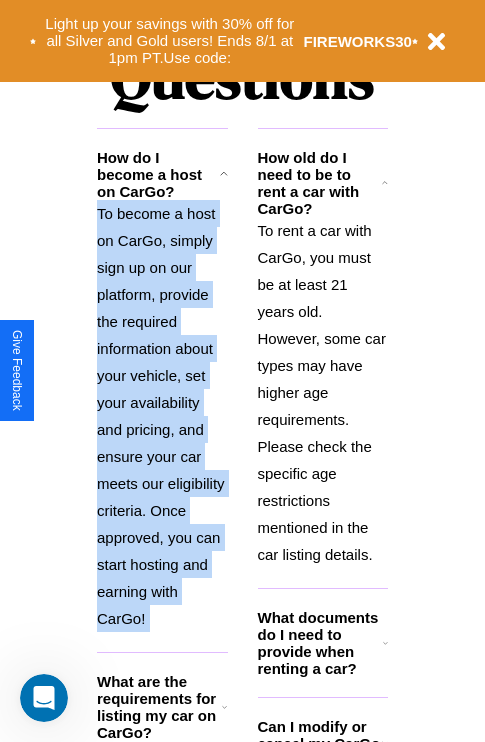 click 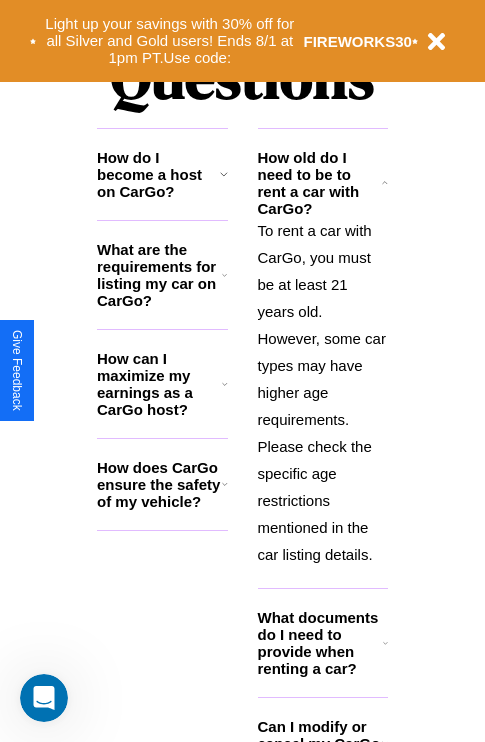 scroll, scrollTop: 2503, scrollLeft: 0, axis: vertical 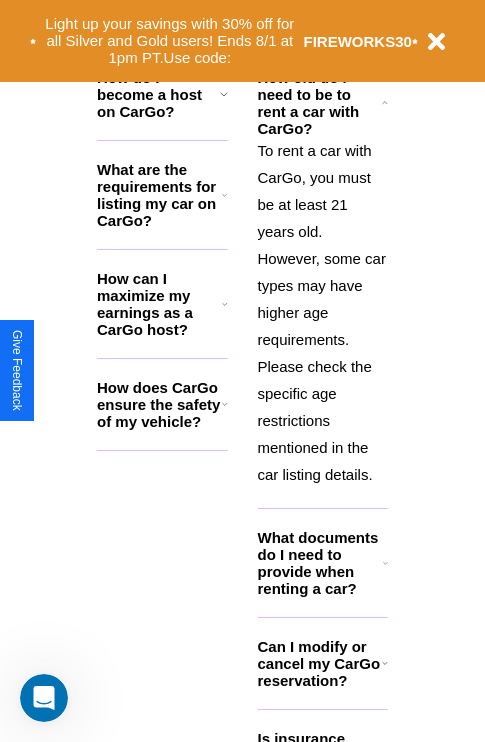 click on "Can I modify or cancel my CarGo reservation?" at bounding box center (320, 663) 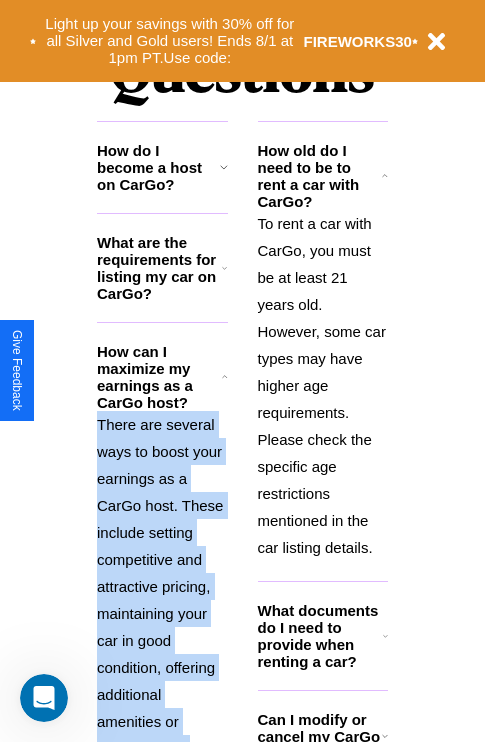 scroll, scrollTop: 1558, scrollLeft: 0, axis: vertical 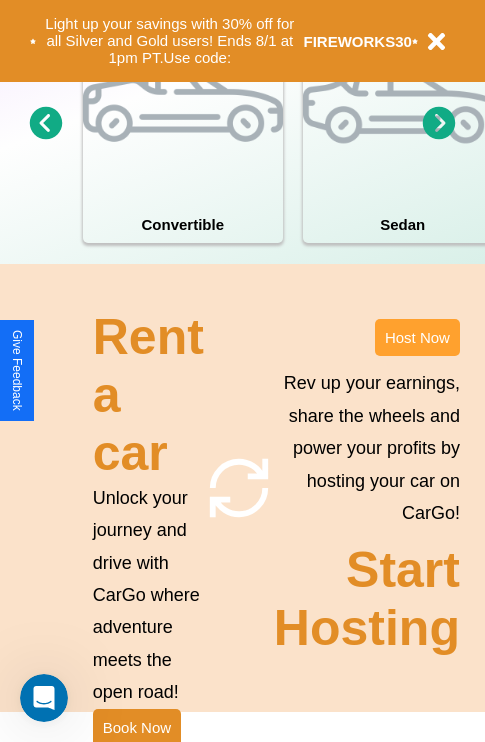 click on "Host Now" at bounding box center [417, 337] 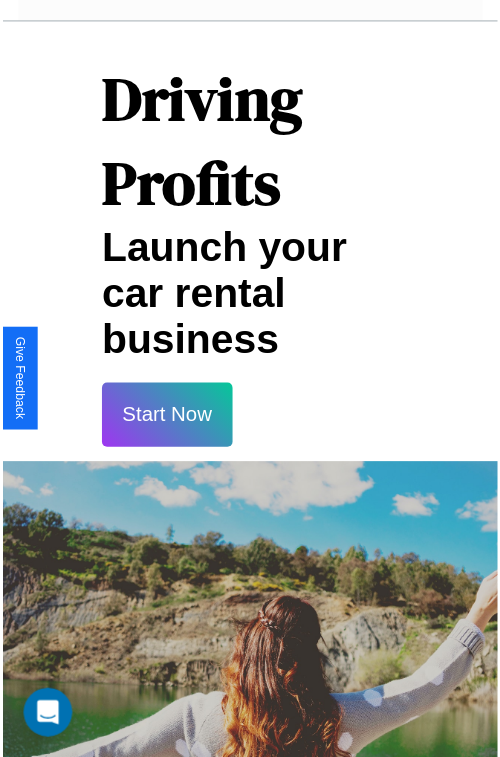 scroll, scrollTop: 35, scrollLeft: 0, axis: vertical 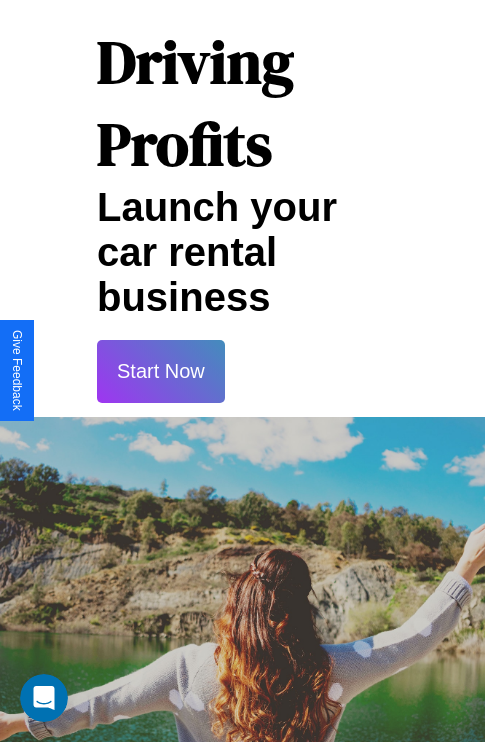 click on "Start Now" at bounding box center (161, 371) 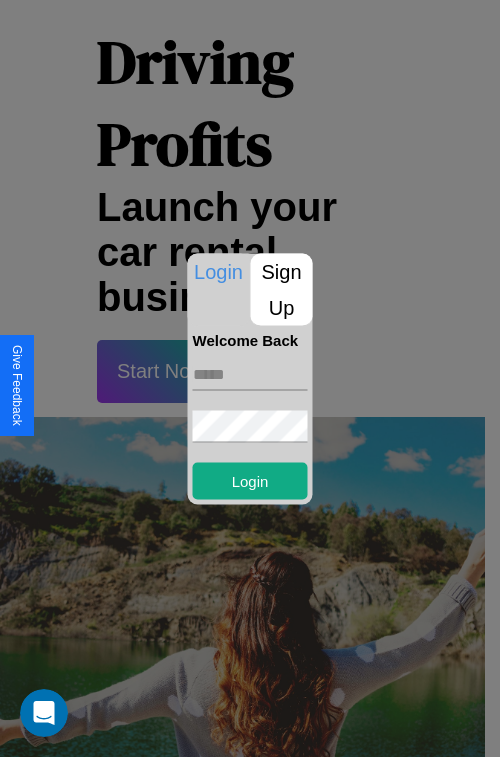 click at bounding box center (250, 374) 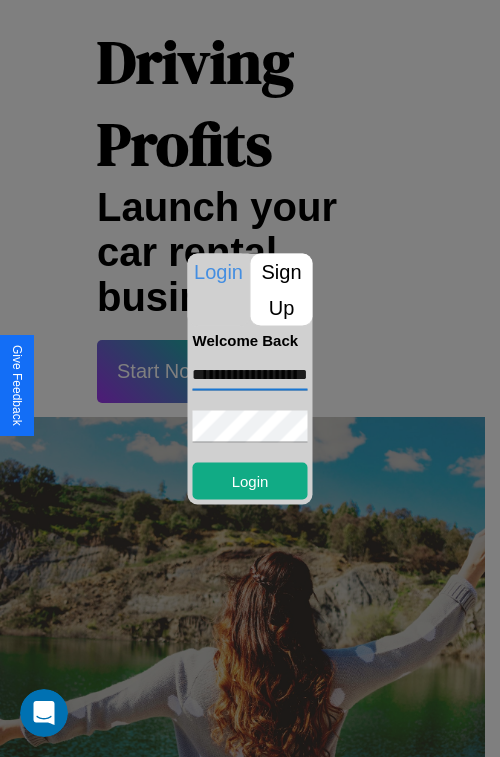 scroll, scrollTop: 0, scrollLeft: 44, axis: horizontal 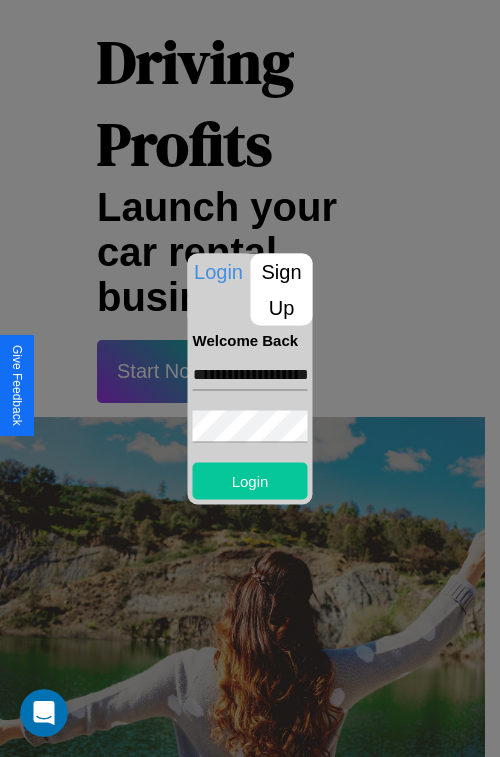 click on "Login" at bounding box center [250, 480] 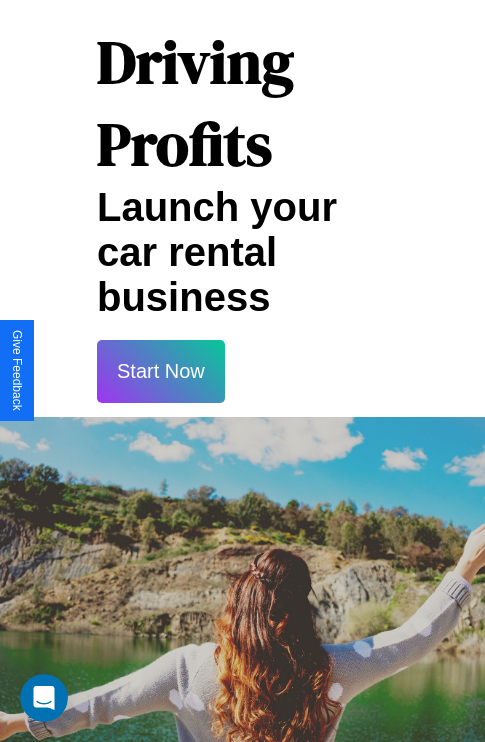 scroll, scrollTop: 37, scrollLeft: 0, axis: vertical 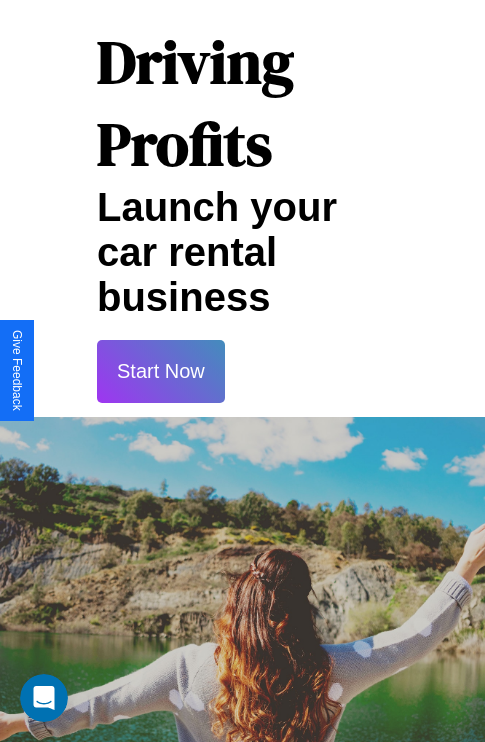 click on "Start Now" at bounding box center (161, 371) 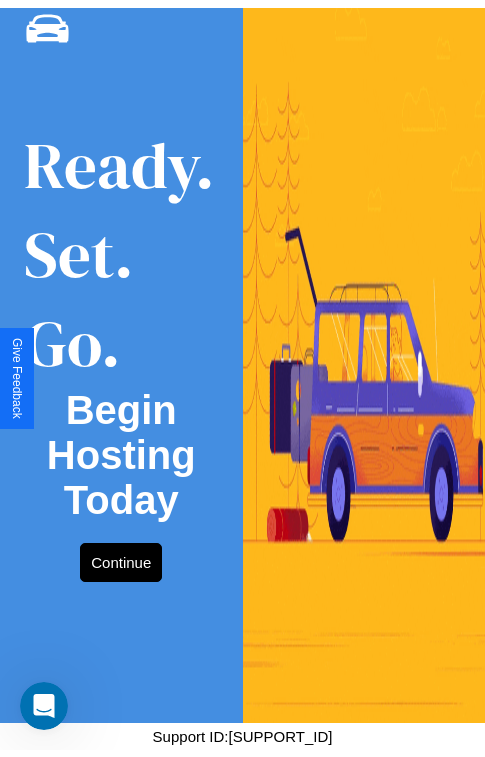 scroll, scrollTop: 0, scrollLeft: 0, axis: both 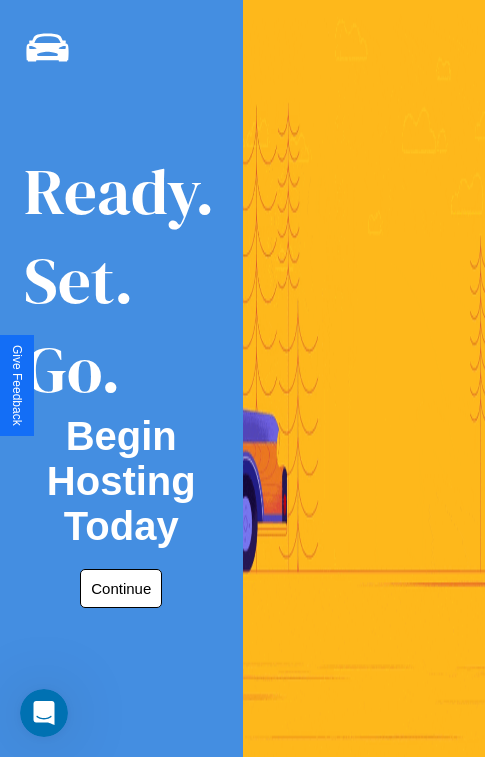 click on "Continue" at bounding box center (121, 588) 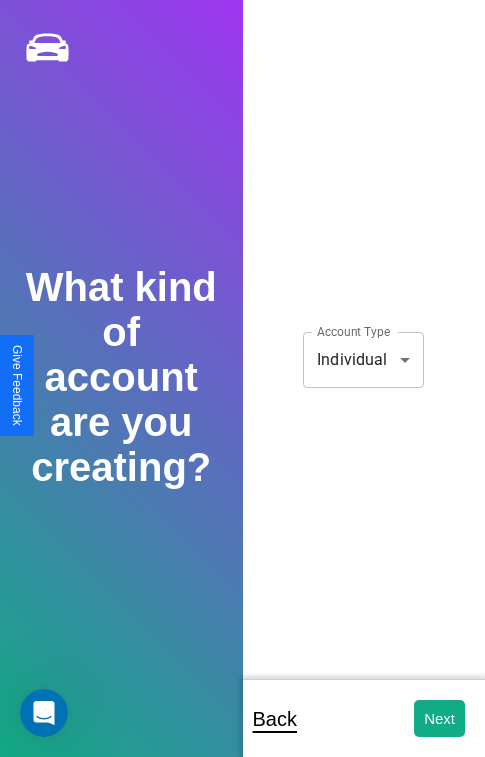 click on "**********" at bounding box center (242, 392) 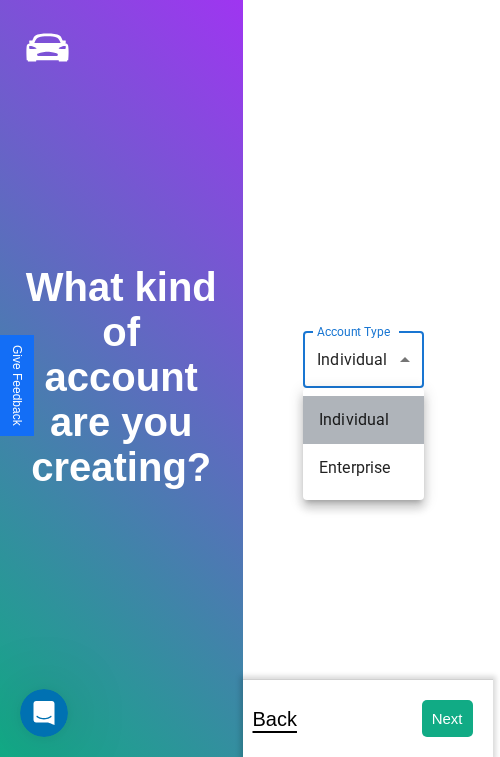 click on "Individual" at bounding box center [363, 420] 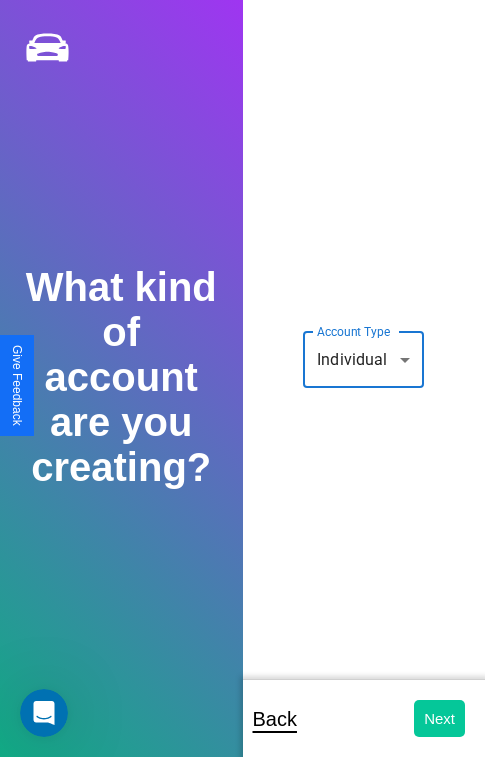 click on "Next" at bounding box center (439, 718) 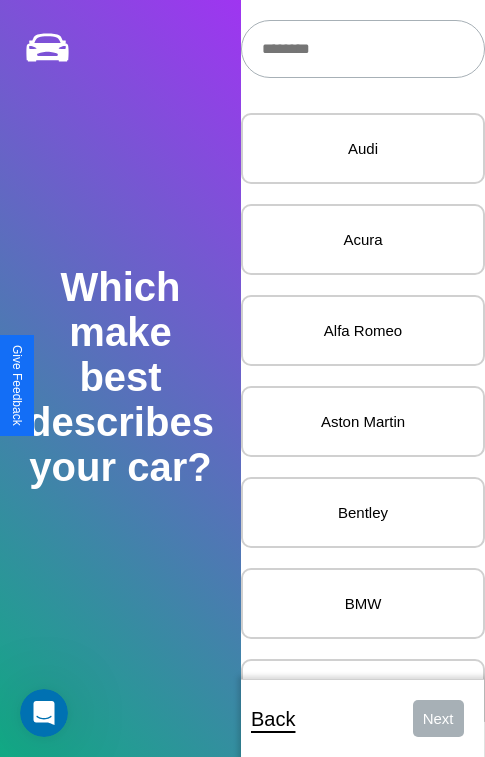 scroll, scrollTop: 27, scrollLeft: 0, axis: vertical 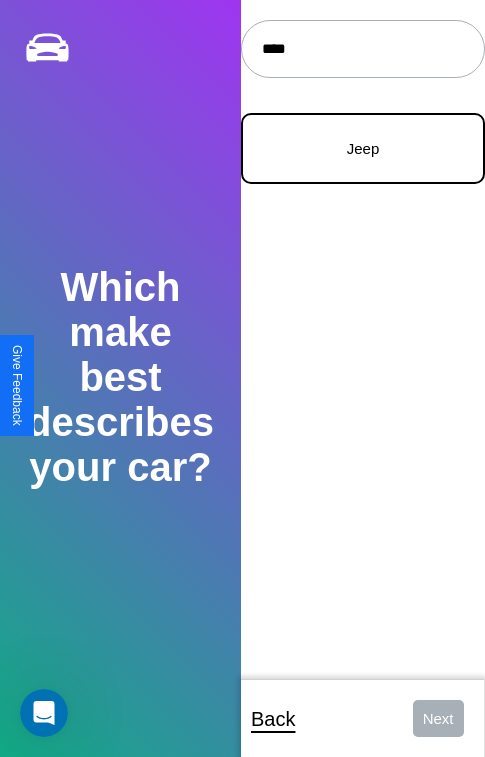 type on "****" 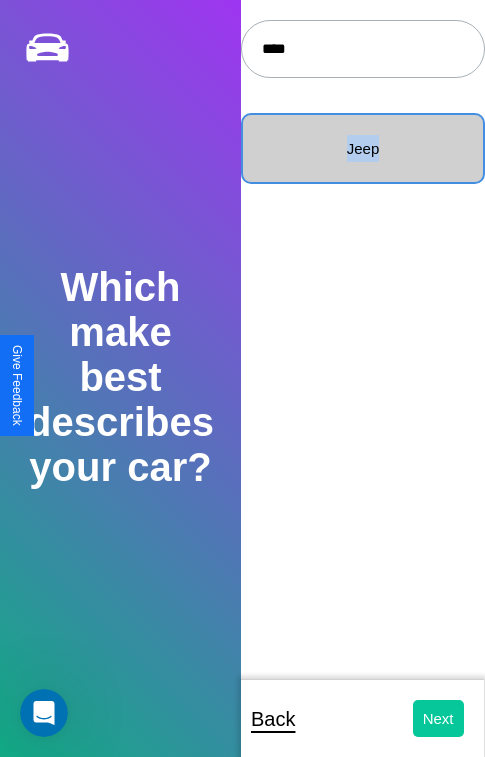 click on "Next" at bounding box center (438, 718) 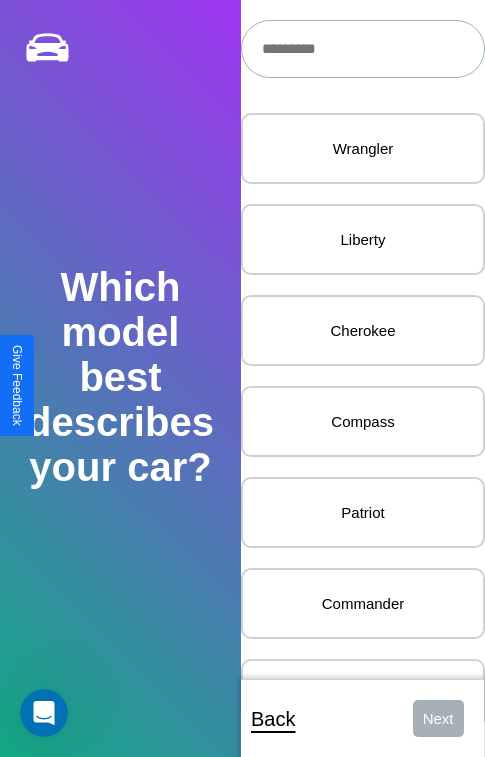 scroll, scrollTop: 27, scrollLeft: 0, axis: vertical 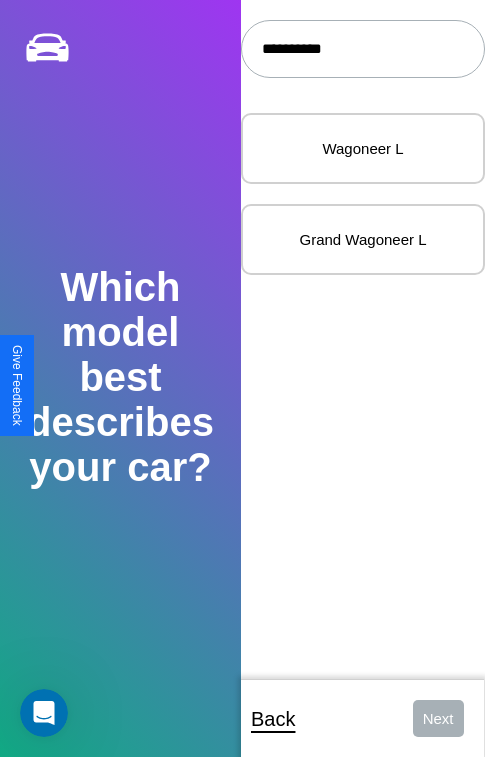 type on "**********" 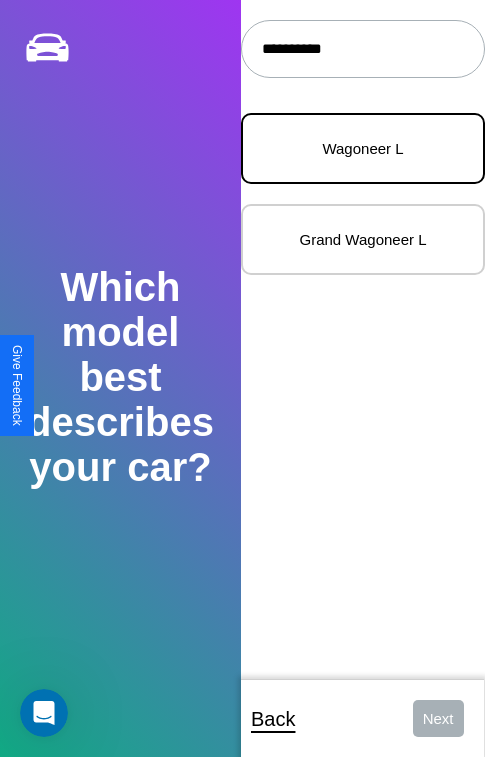 click on "Wagoneer L" at bounding box center (363, 148) 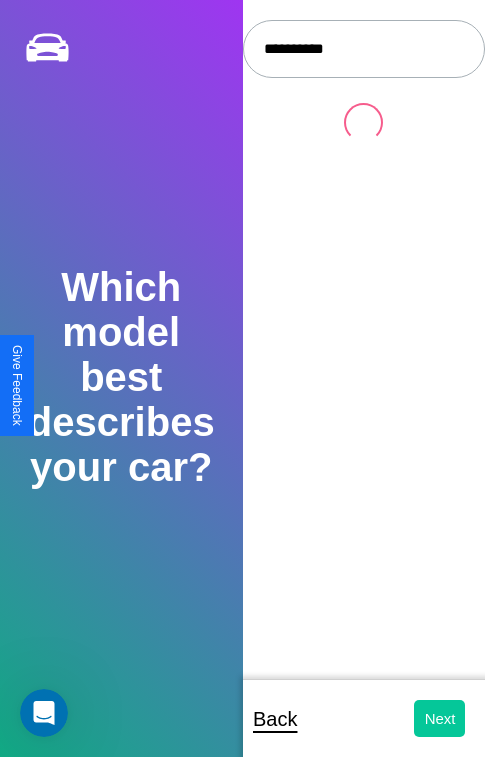 click on "Next" at bounding box center [439, 718] 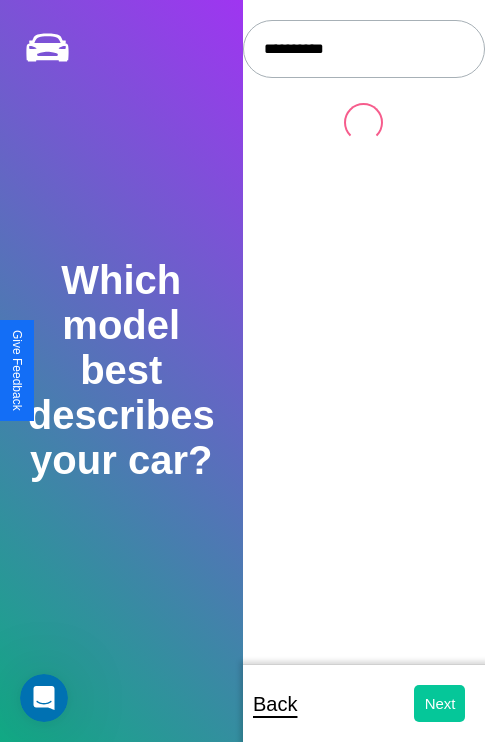 select on "*****" 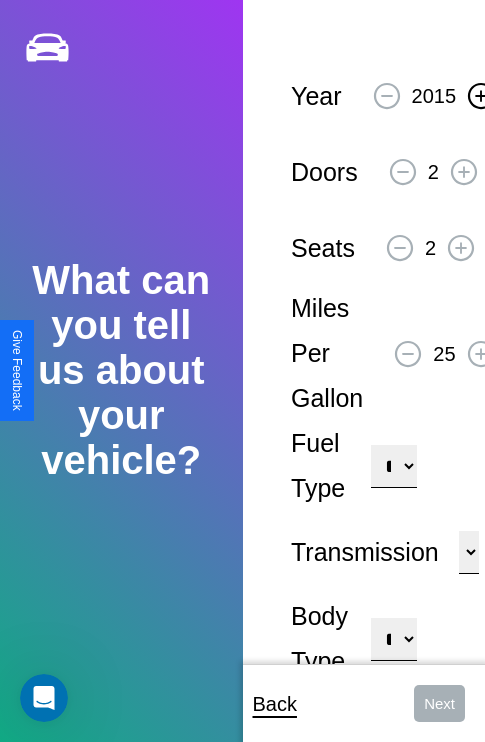 click 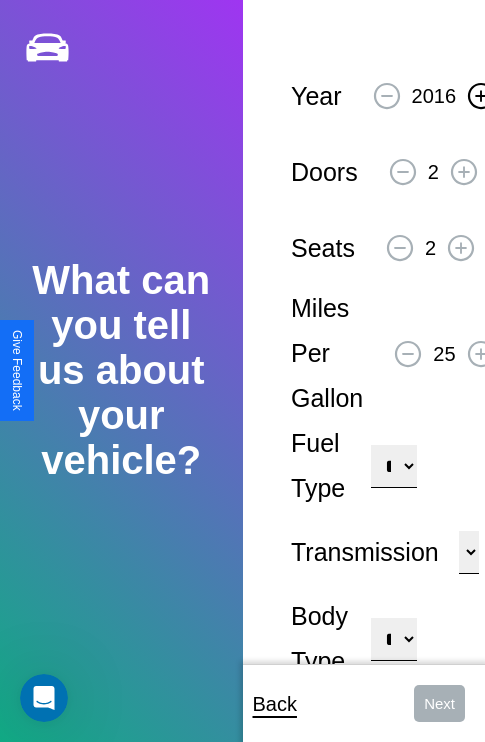 click 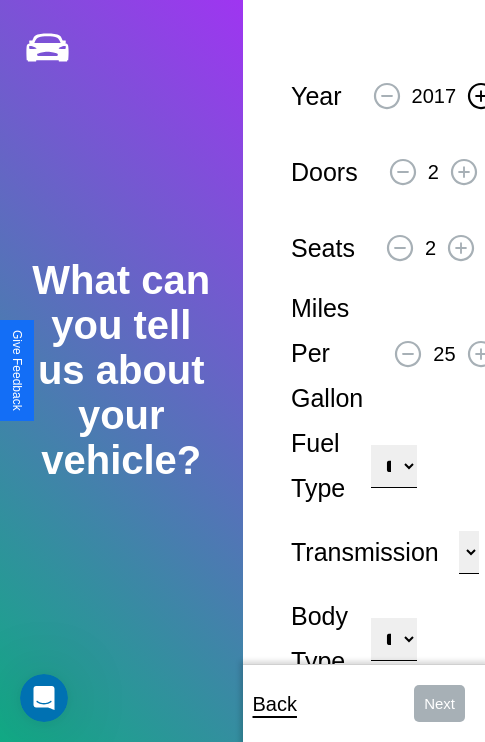 click 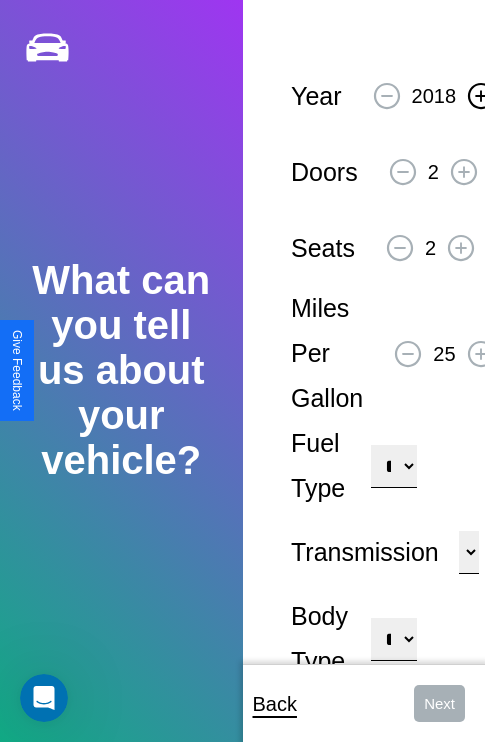 click 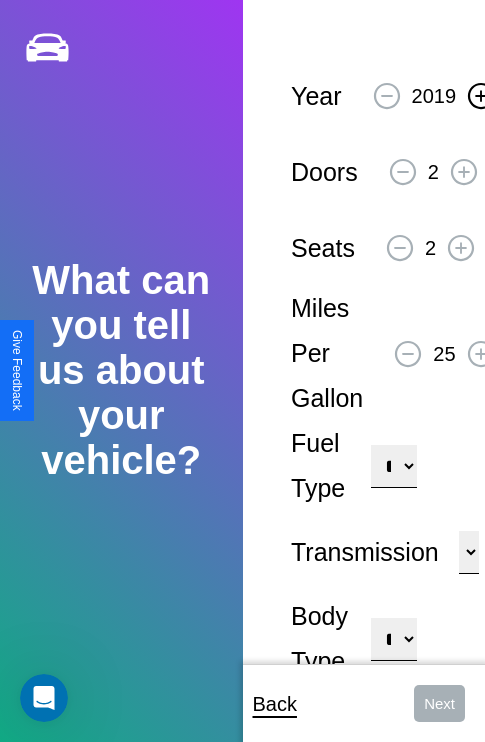 click 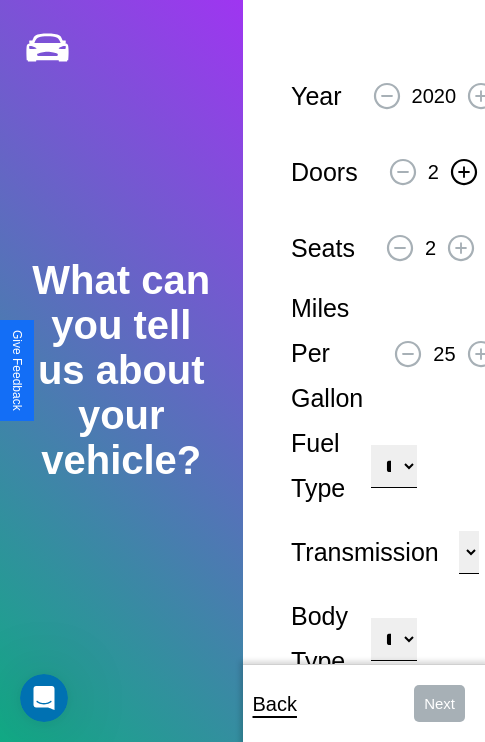click 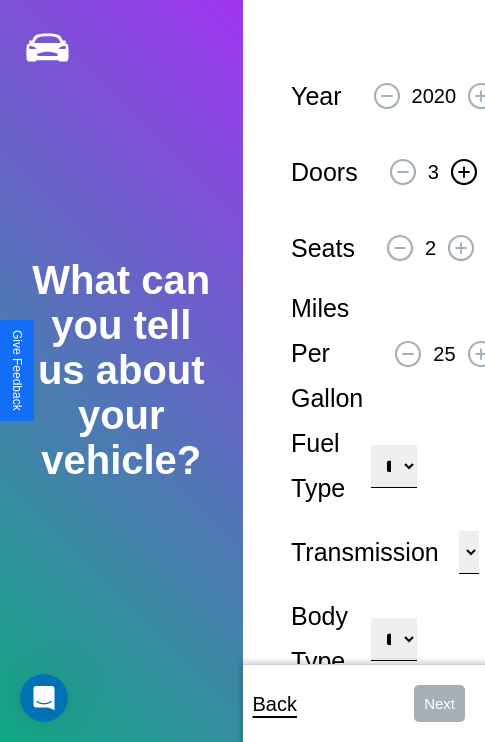 click 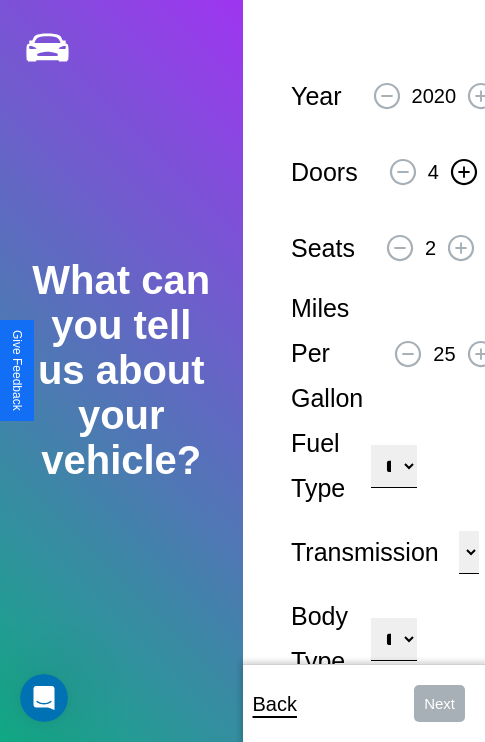 click 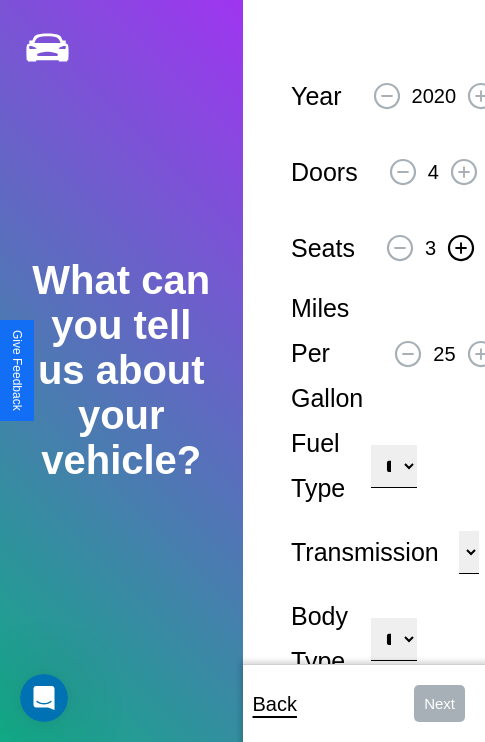 click 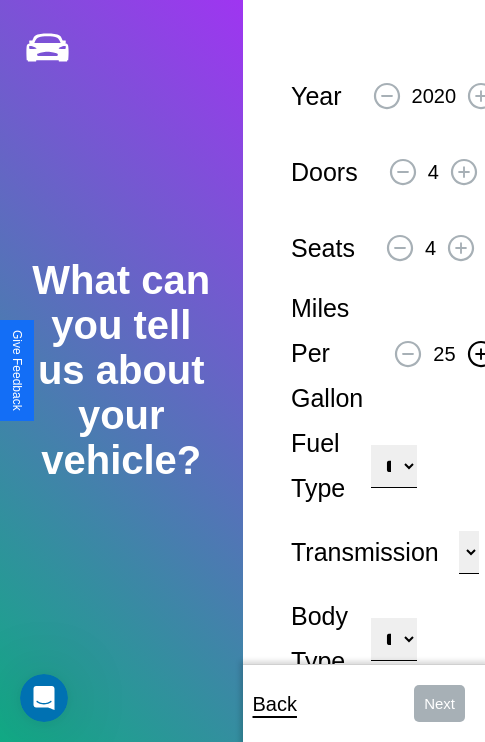 click 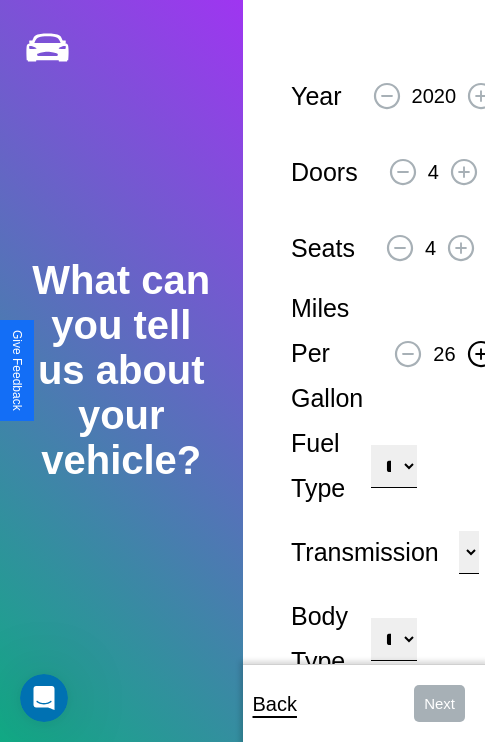 click 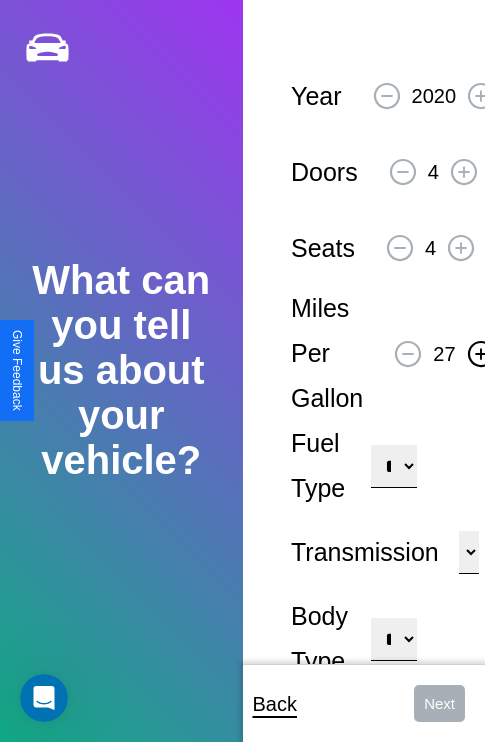 click 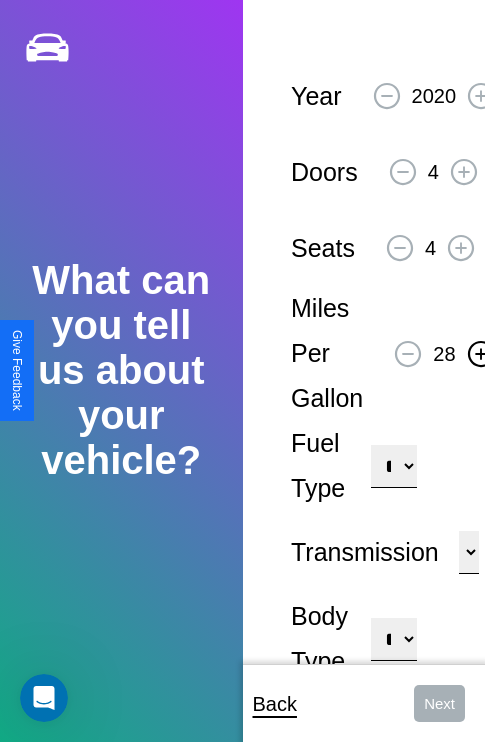 click 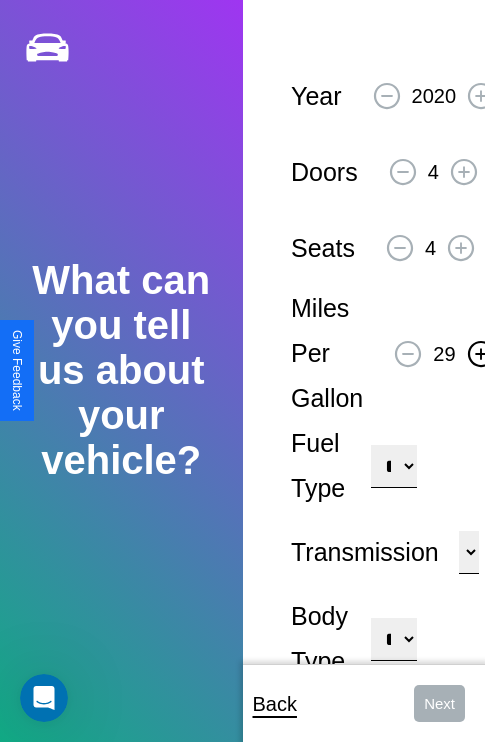 click 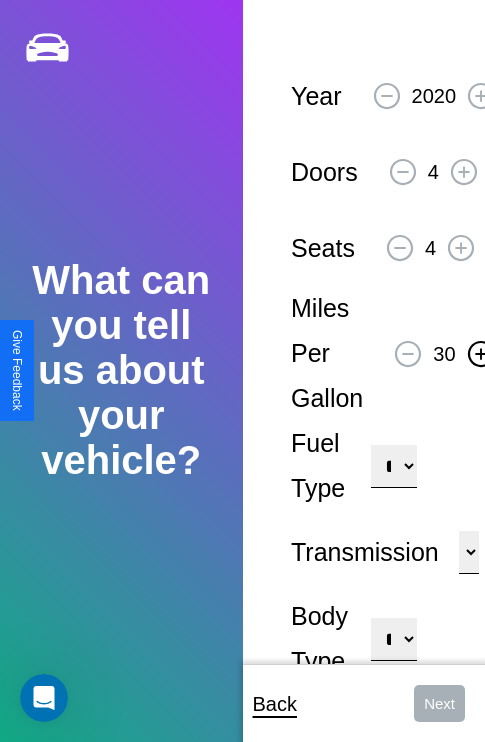 click 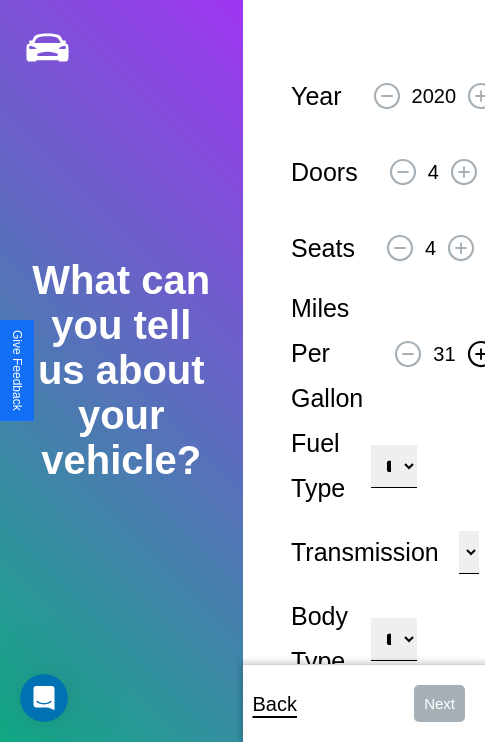 click on "**********" at bounding box center [393, 466] 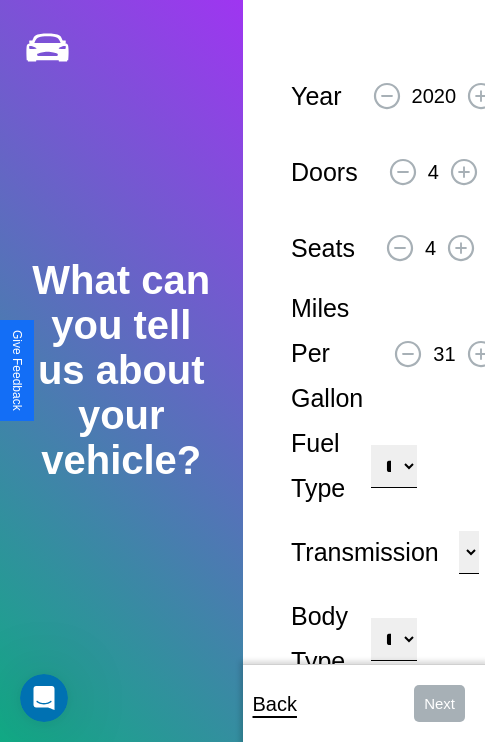 select on "***" 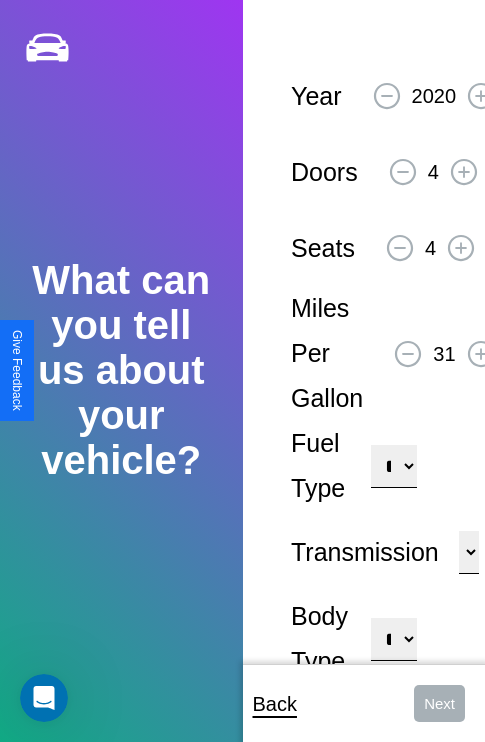 click on "****** ********* ******" at bounding box center (469, 552) 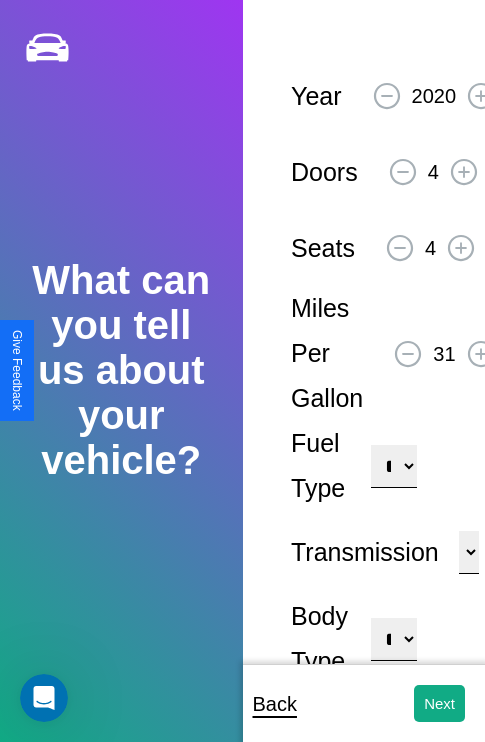 click on "**********" at bounding box center [393, 639] 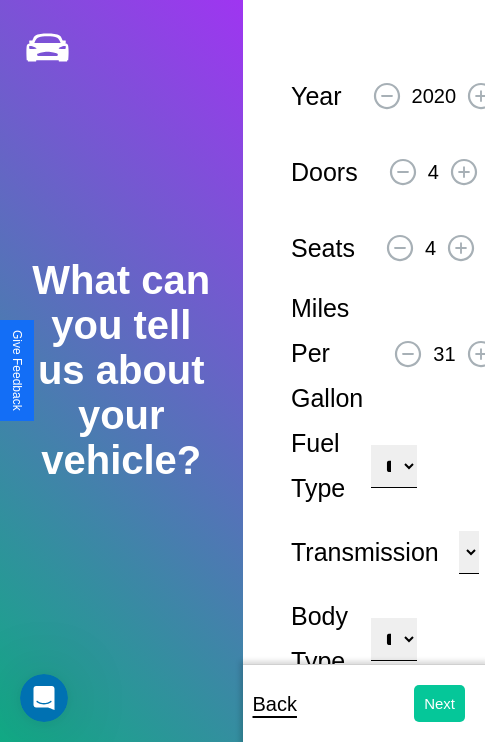 click on "Next" at bounding box center [439, 703] 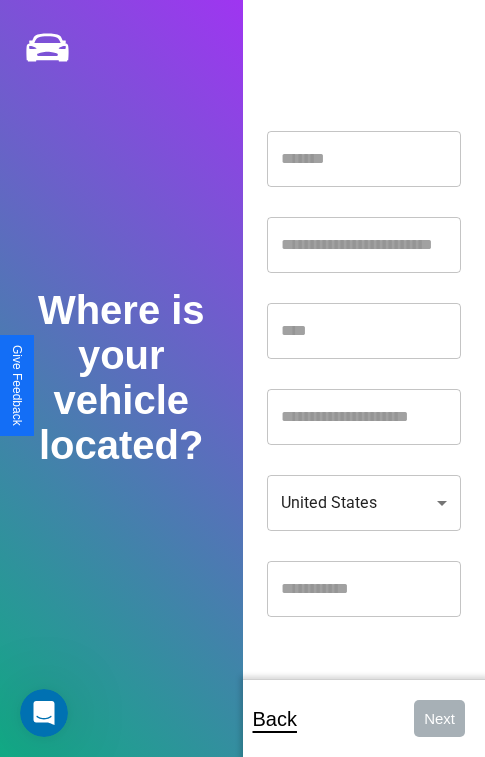 click at bounding box center (364, 159) 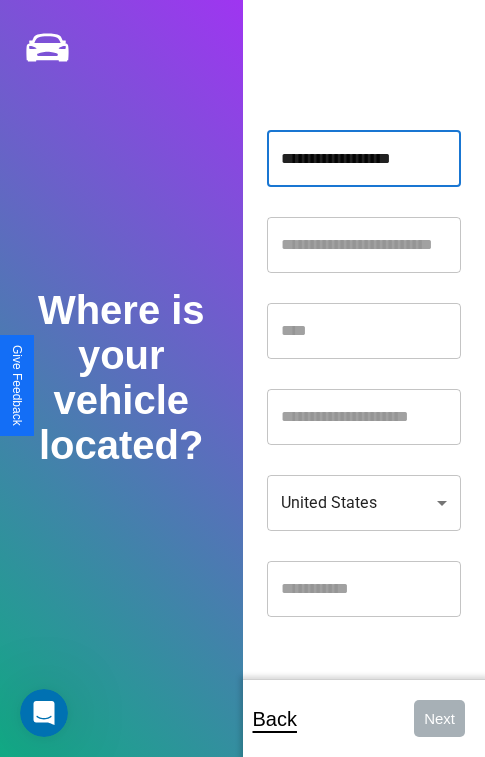 type on "**********" 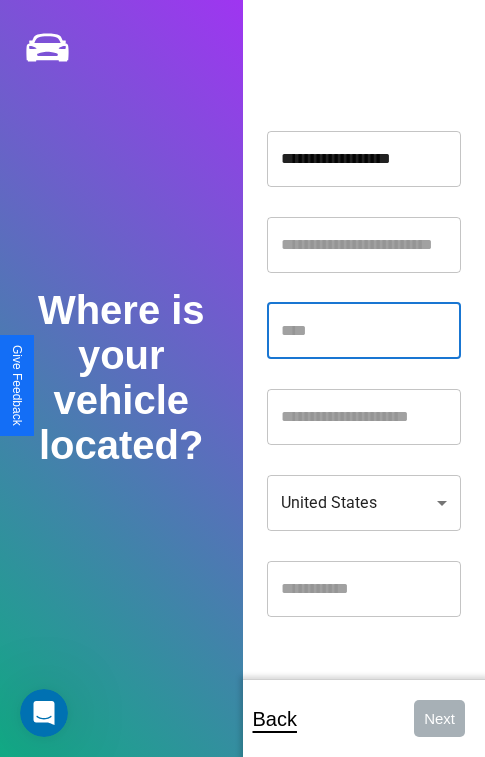 click at bounding box center (364, 331) 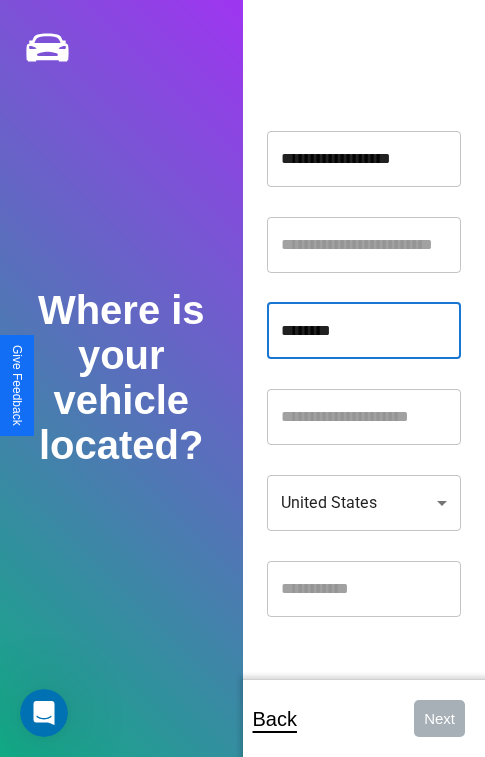 type on "********" 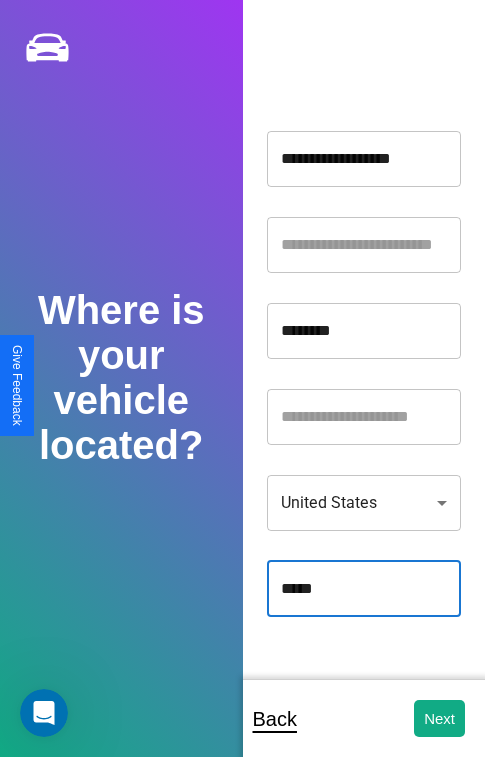 type on "*****" 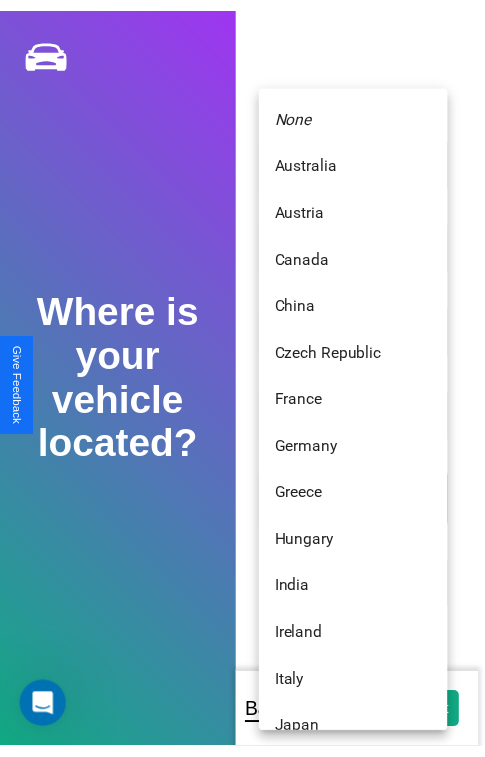 scroll, scrollTop: 459, scrollLeft: 0, axis: vertical 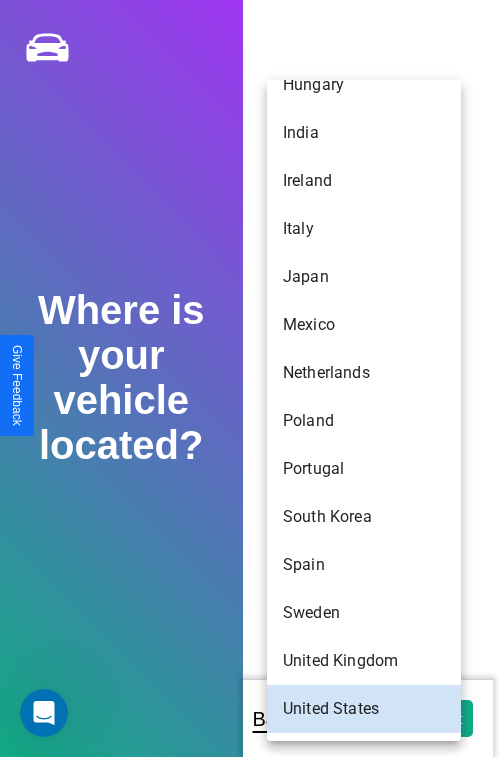 click on "Japan" at bounding box center [364, 277] 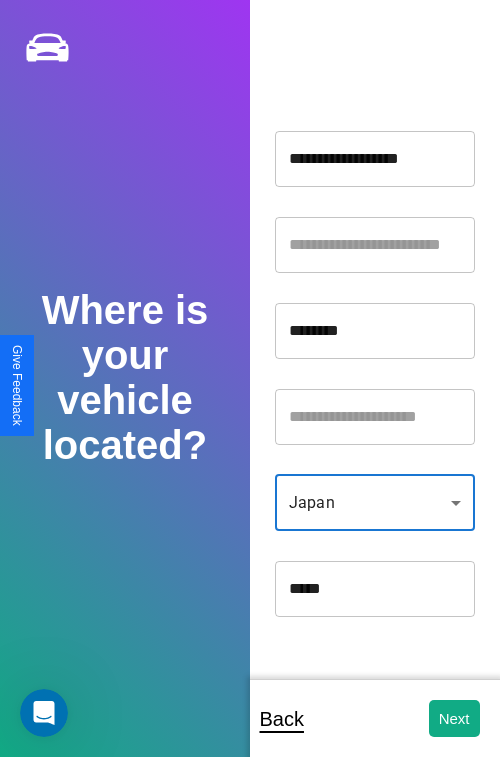 type on "*****" 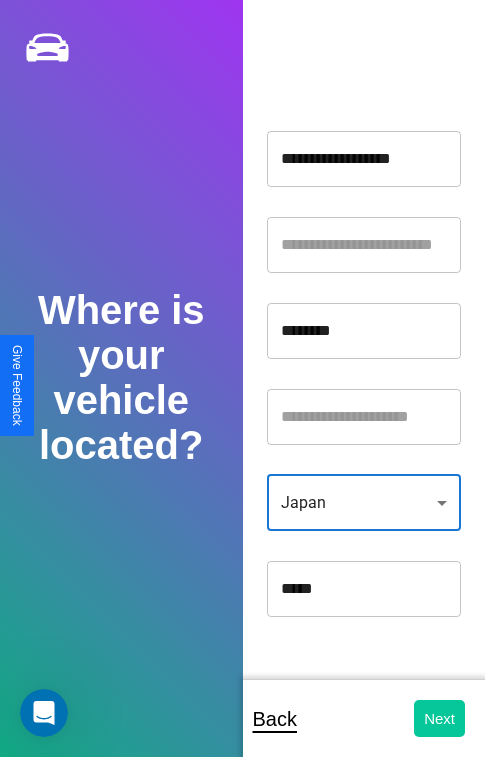 click on "Next" at bounding box center (439, 718) 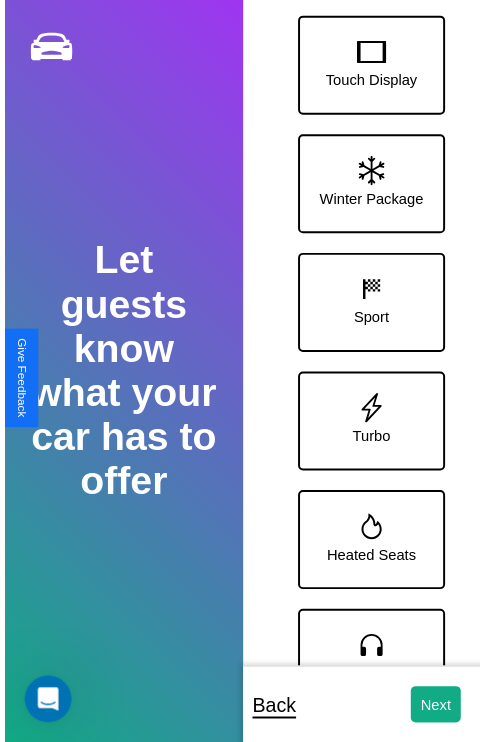 scroll, scrollTop: 370, scrollLeft: 0, axis: vertical 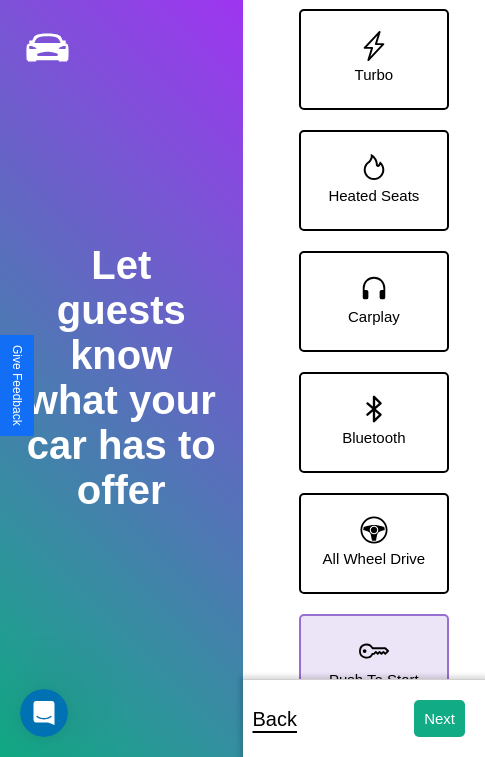click 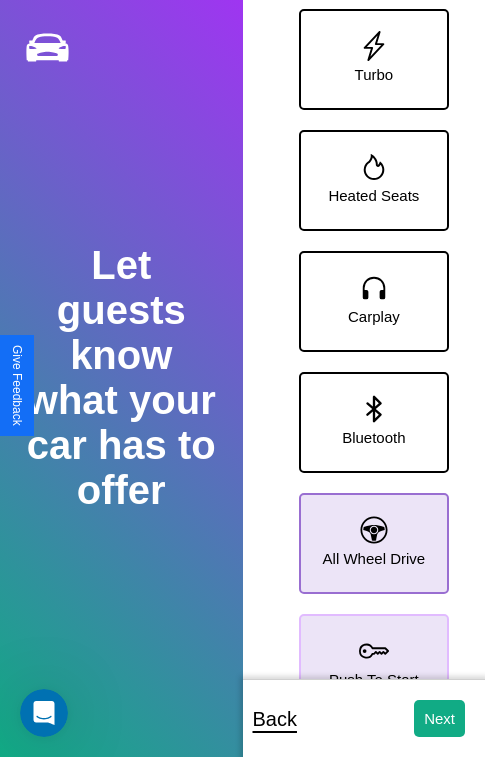 click 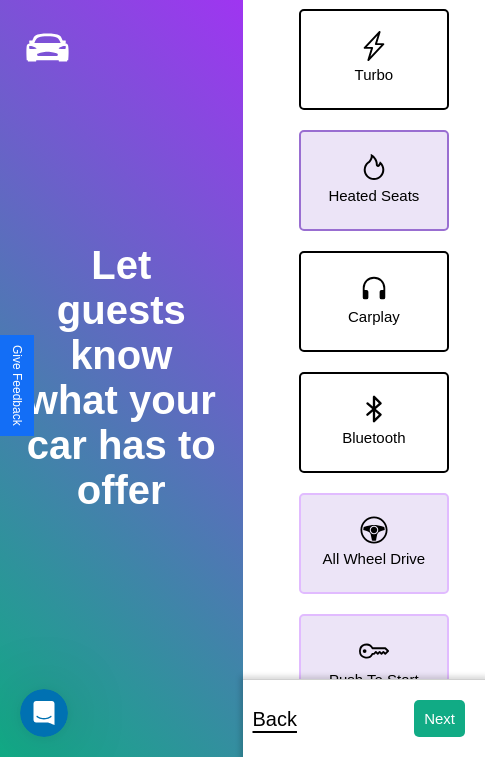 click 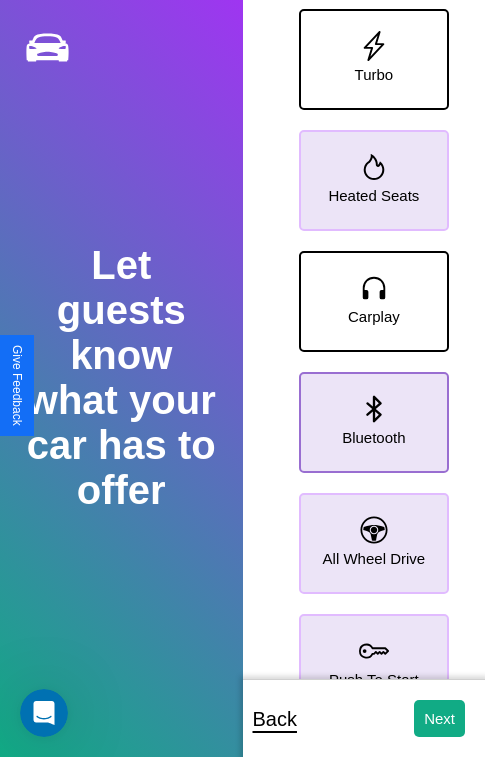click 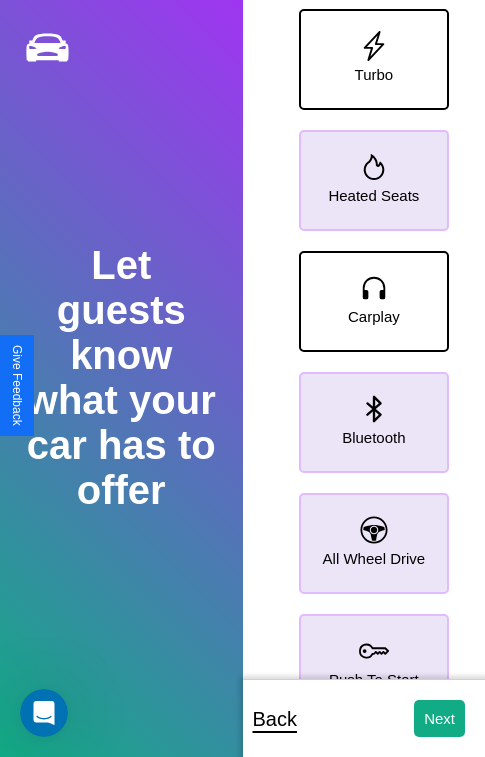click 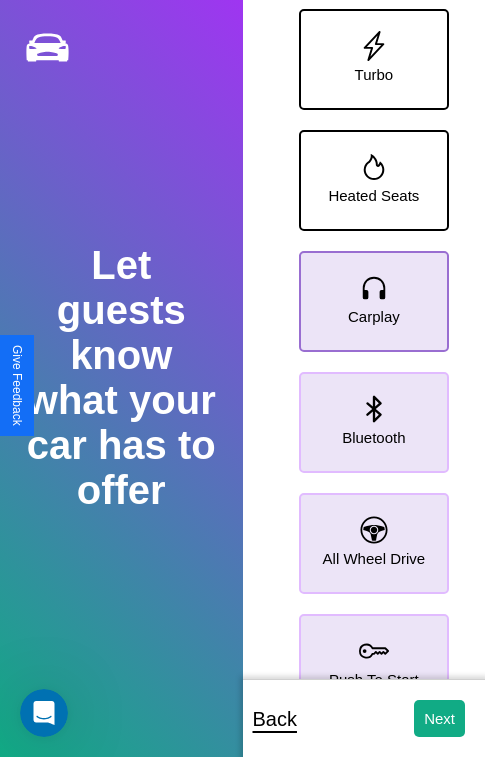 click 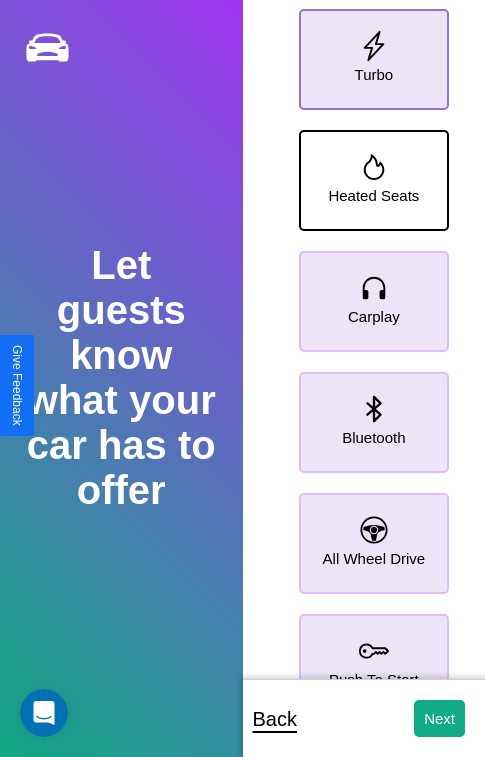 click 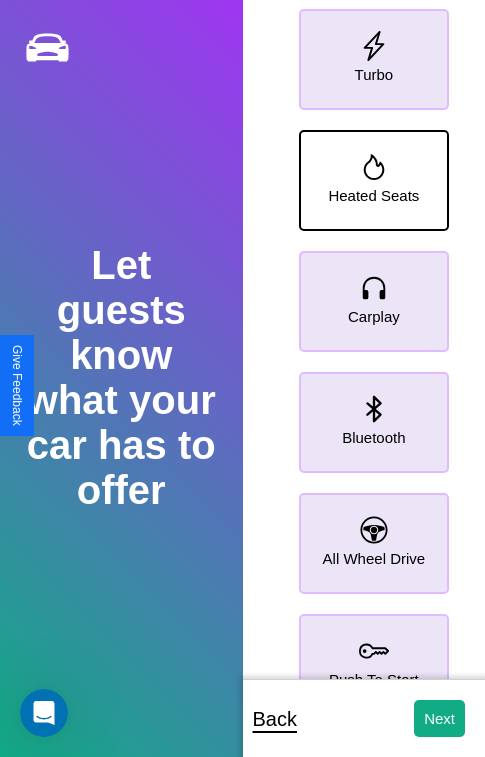 click 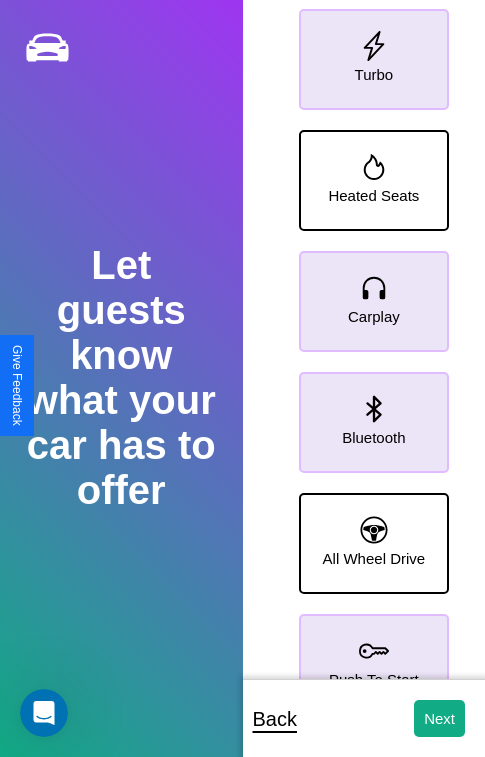click 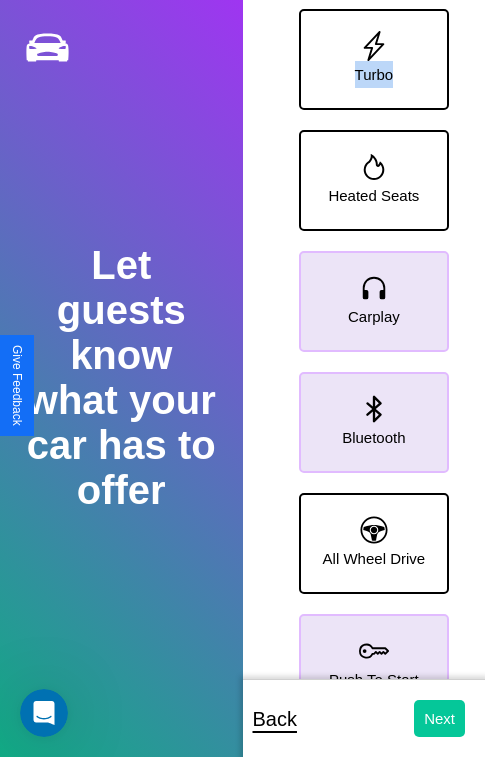click on "Next" at bounding box center (439, 718) 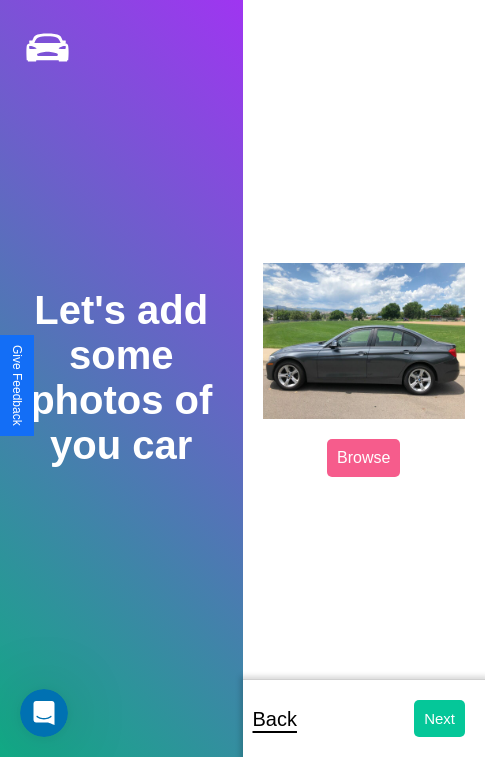 click on "Next" at bounding box center [439, 718] 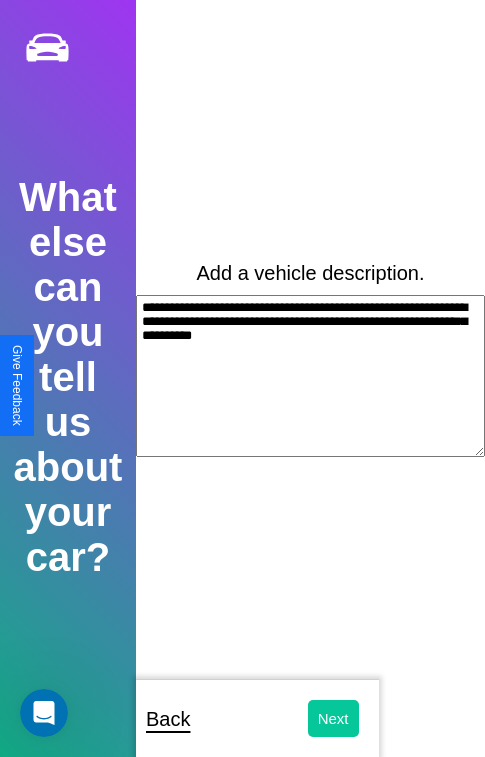 type on "**********" 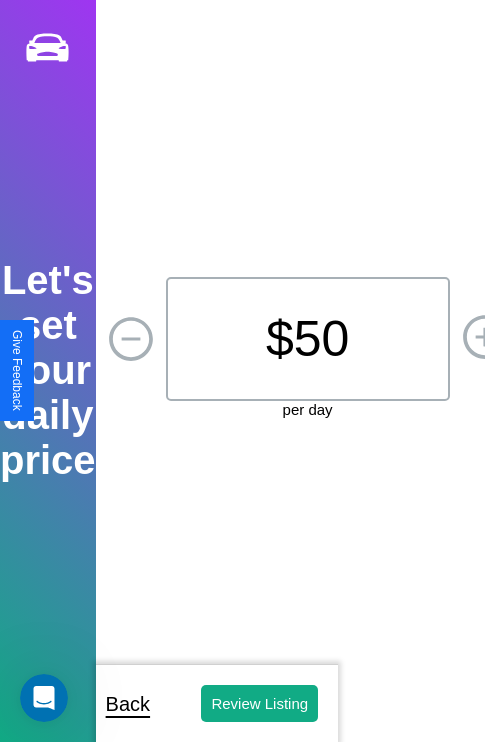 click on "$ 50" at bounding box center (308, 339) 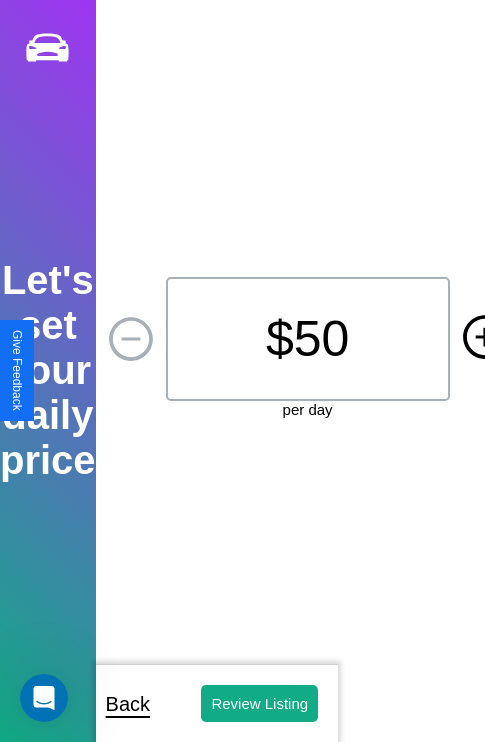 click 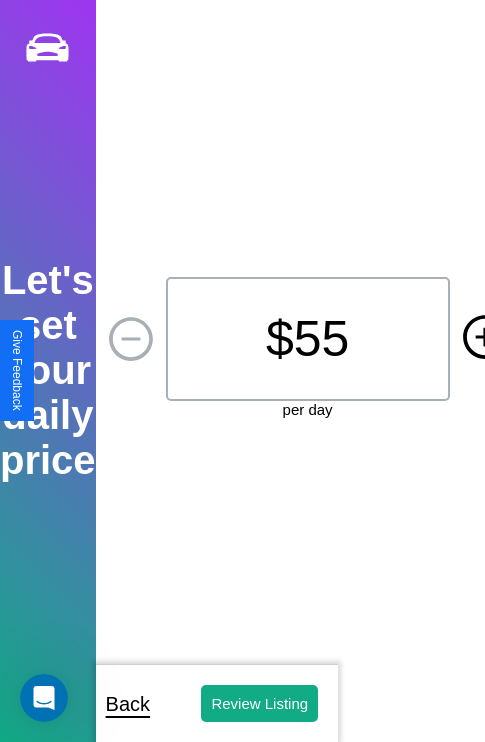 click 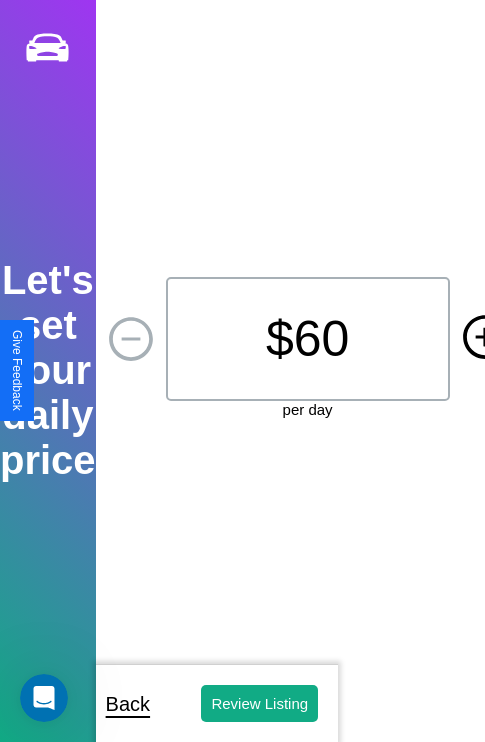 click 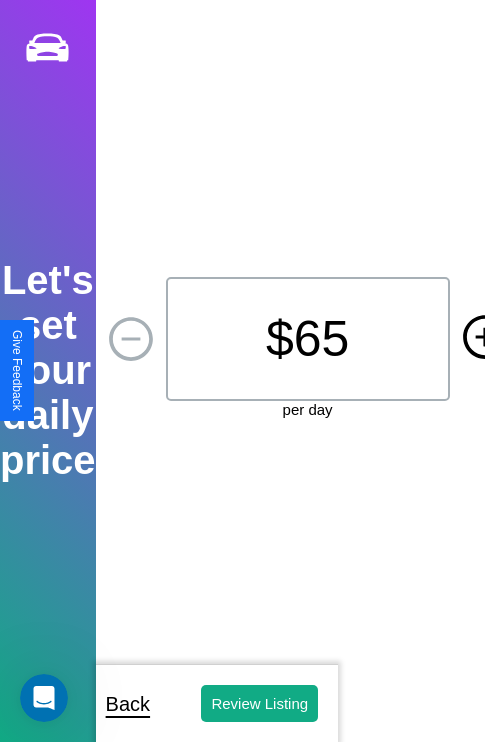 click 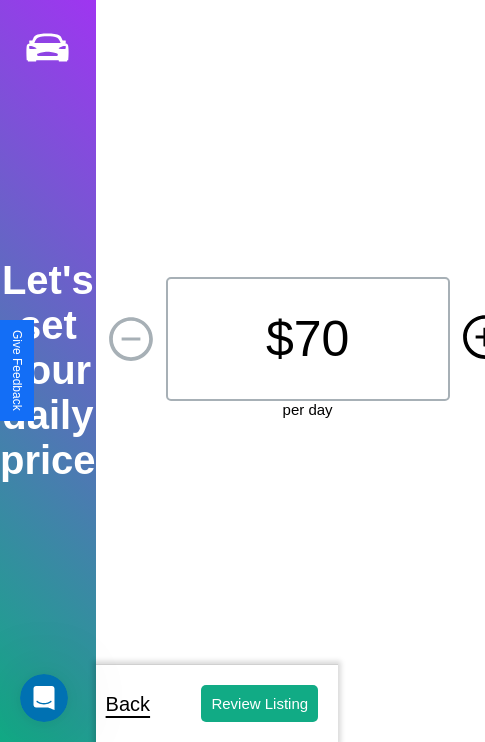 click 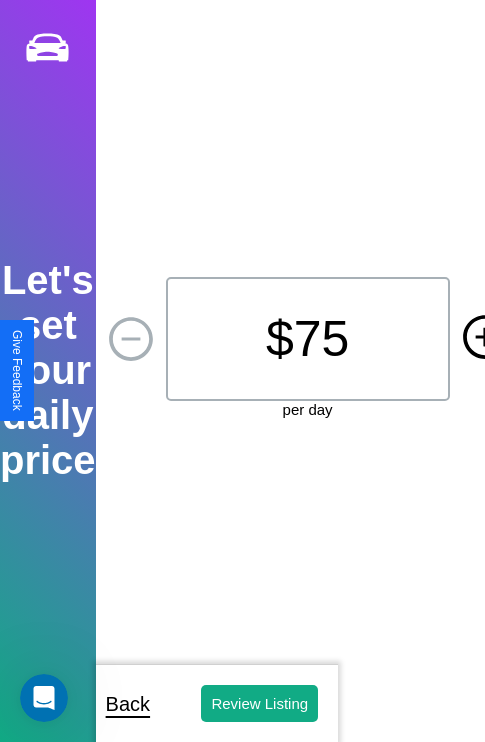 click 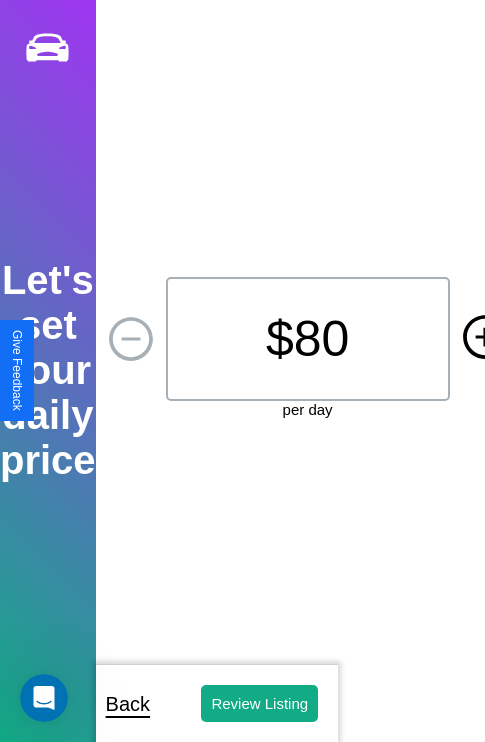 click 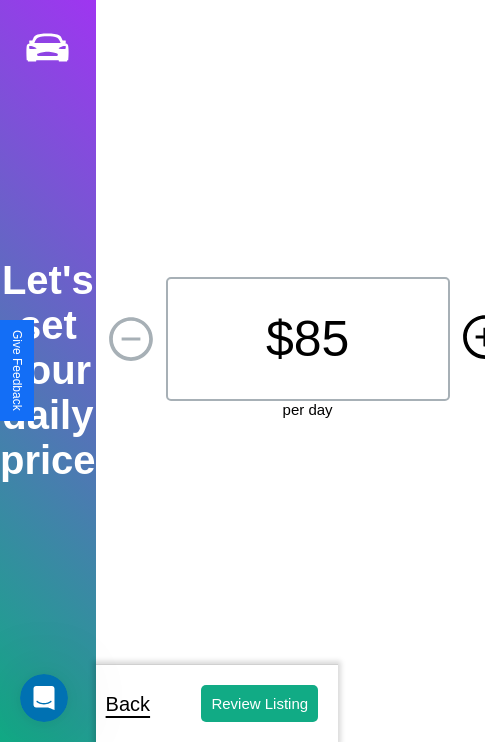 click 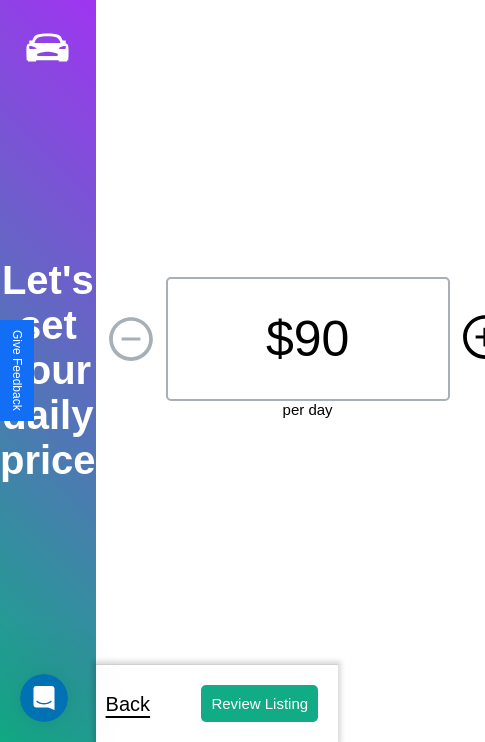click 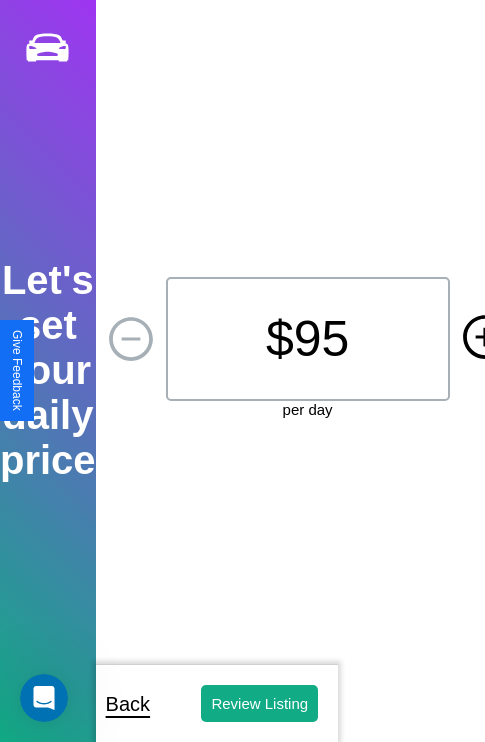 click 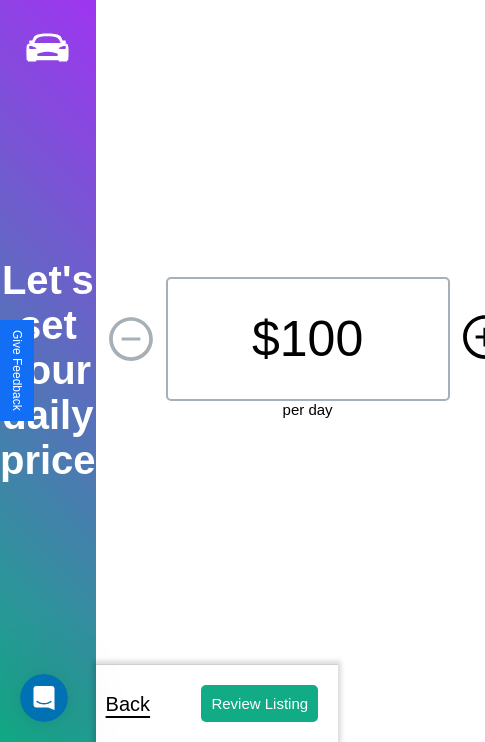 click 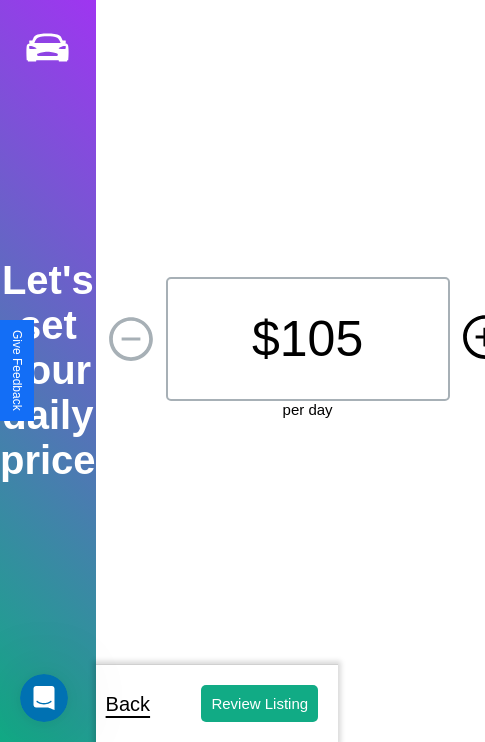 click 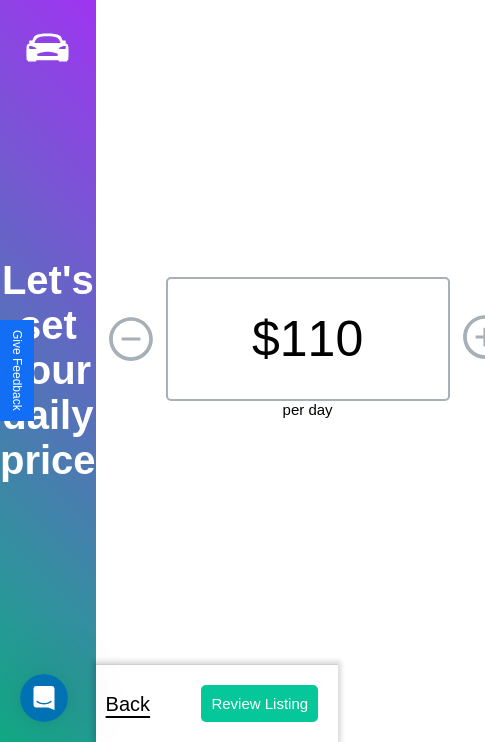 click on "Review Listing" at bounding box center [259, 703] 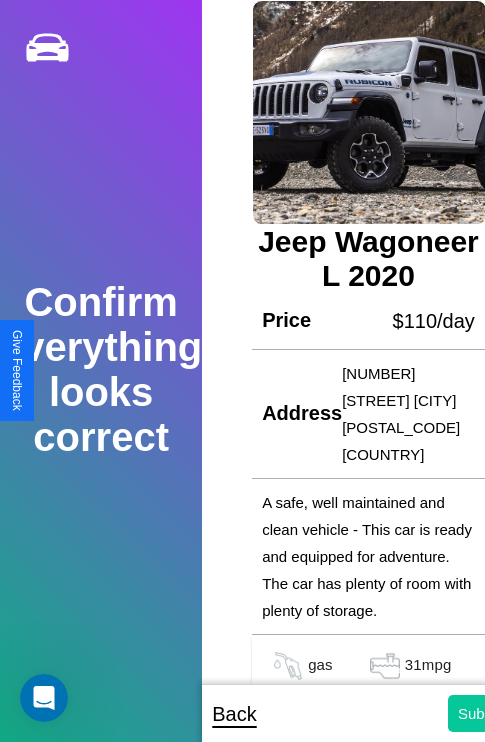 click on "Submit" at bounding box center [481, 713] 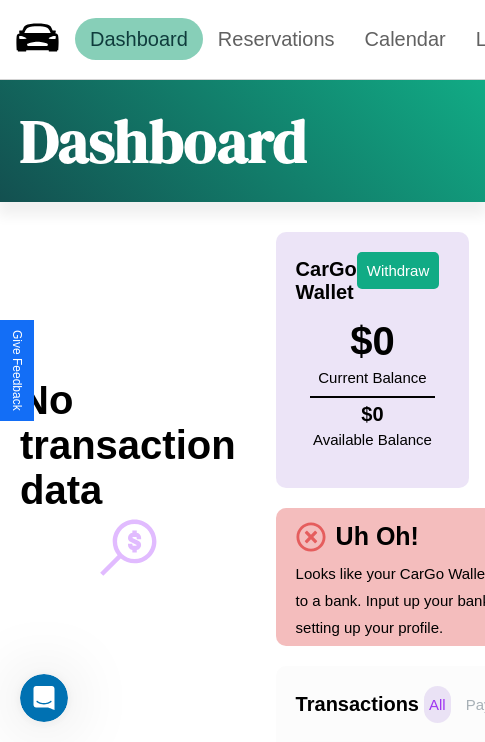 scroll, scrollTop: 0, scrollLeft: 147, axis: horizontal 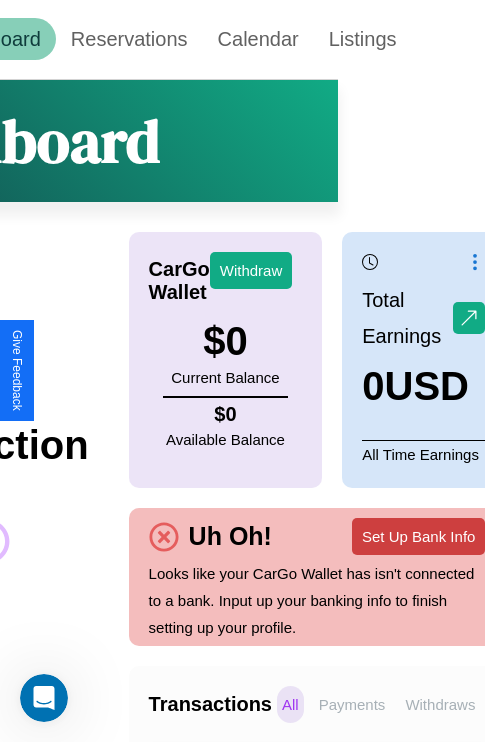click on "Set Up Bank Info" at bounding box center (418, 536) 